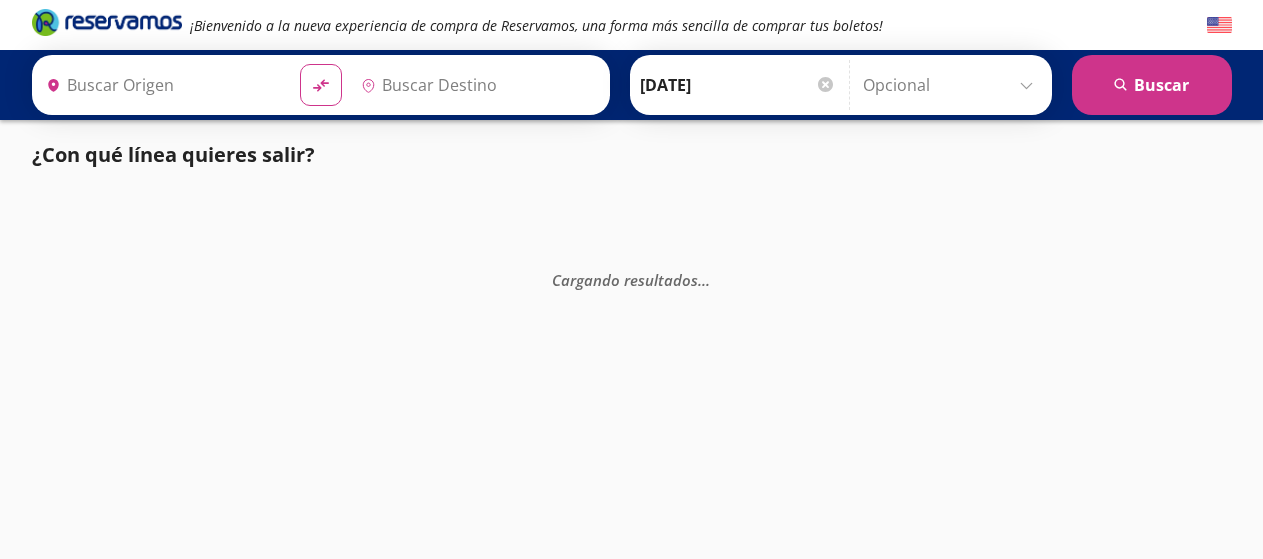 type on "[GEOGRAPHIC_DATA], [GEOGRAPHIC_DATA]" 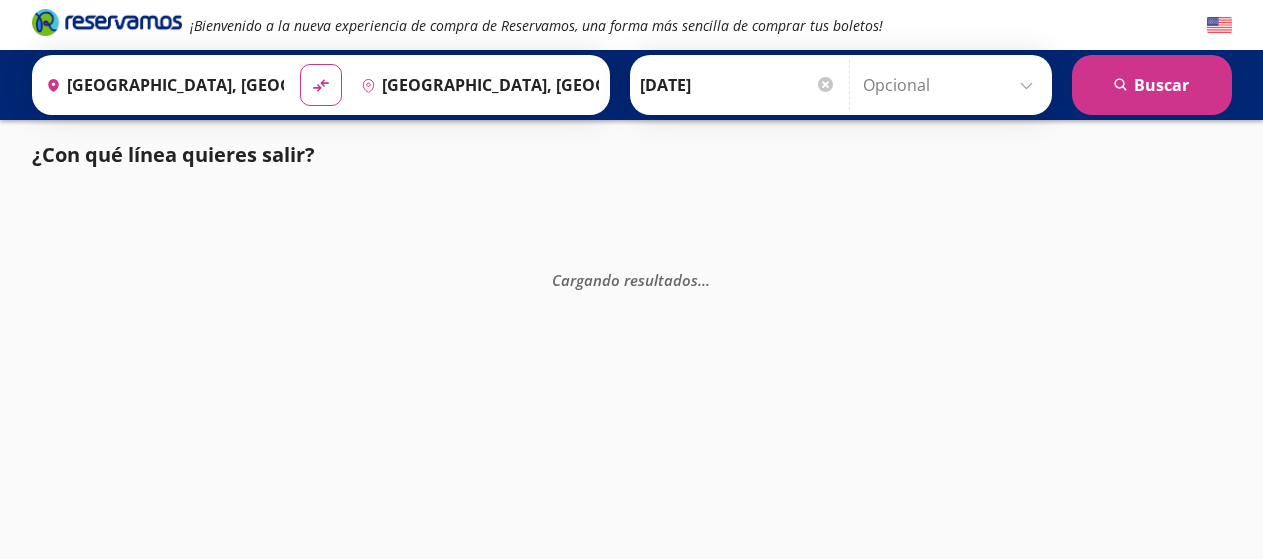 scroll, scrollTop: 0, scrollLeft: 0, axis: both 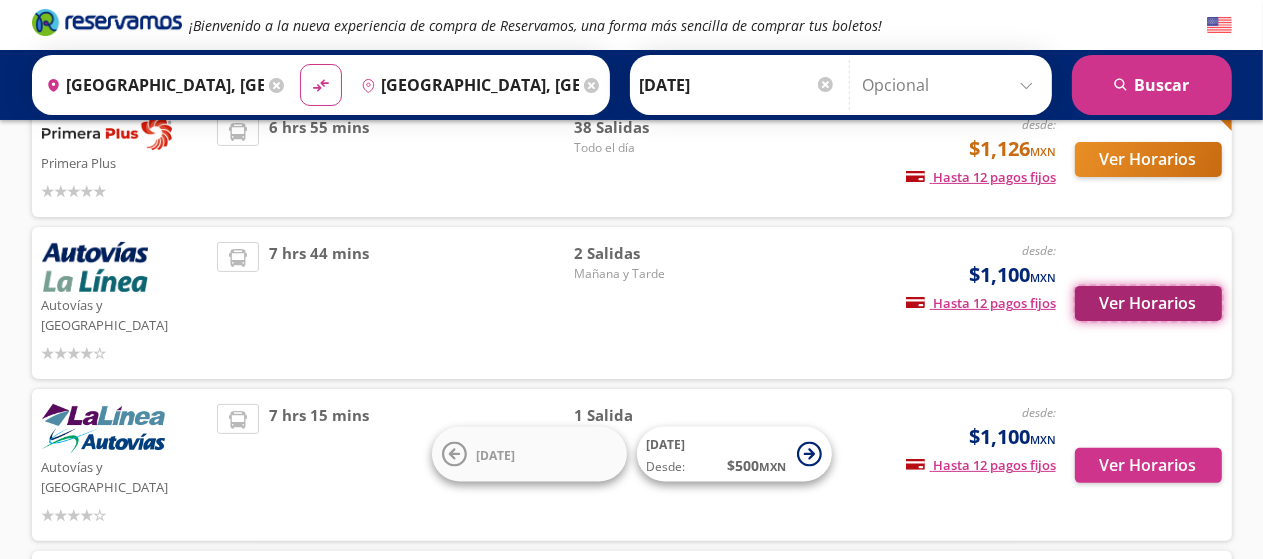 click on "Ver Horarios" at bounding box center (1148, 303) 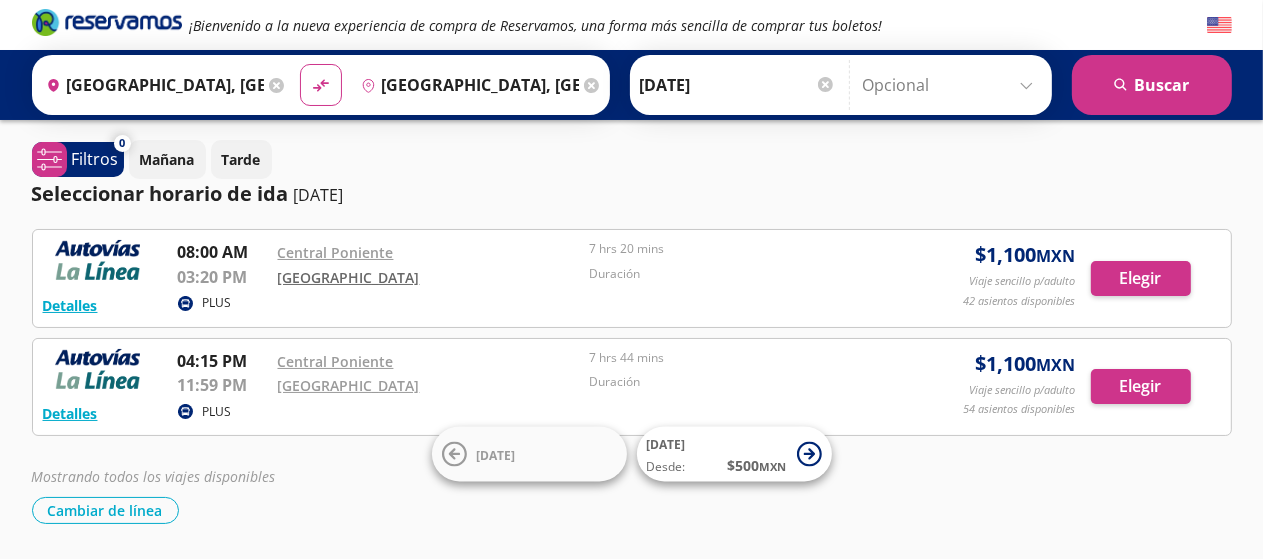 scroll, scrollTop: 0, scrollLeft: 0, axis: both 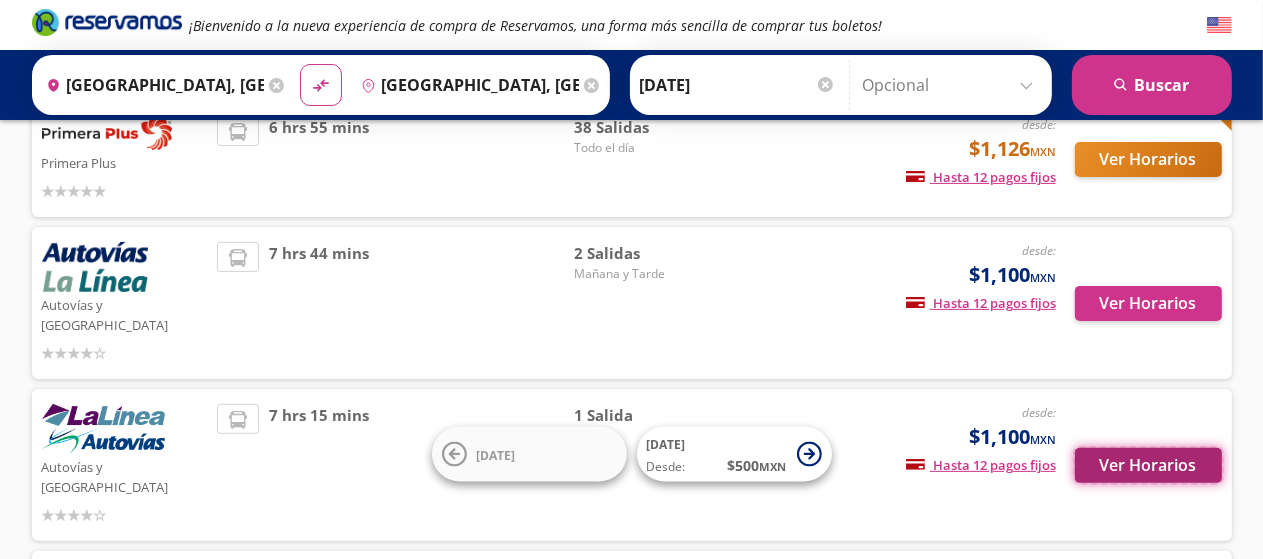 click on "Ver Horarios" at bounding box center (1148, 465) 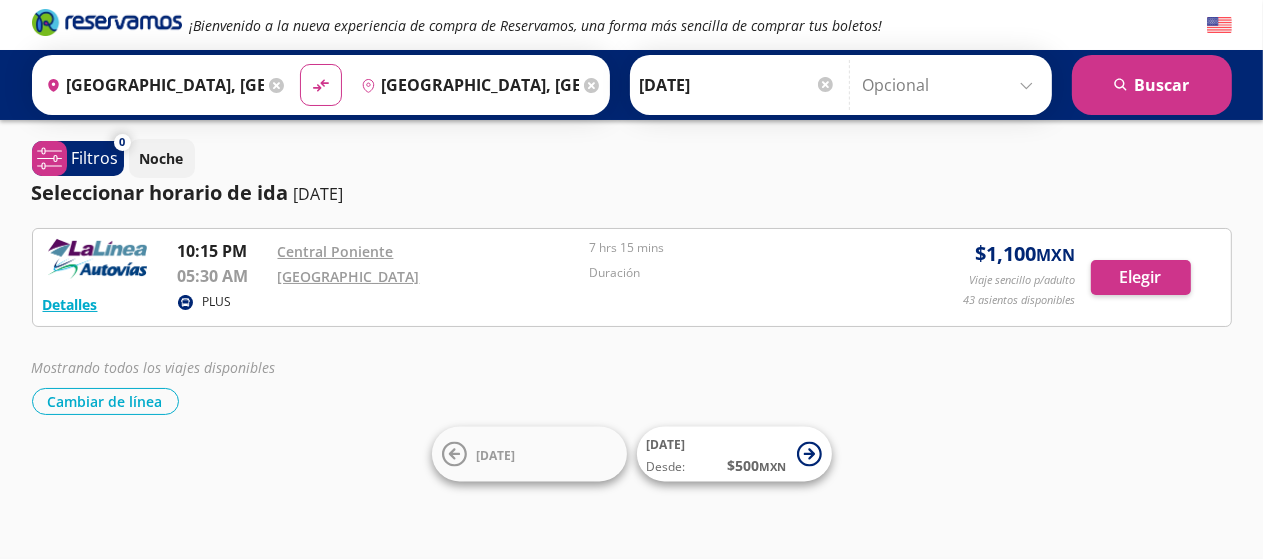 scroll, scrollTop: 0, scrollLeft: 0, axis: both 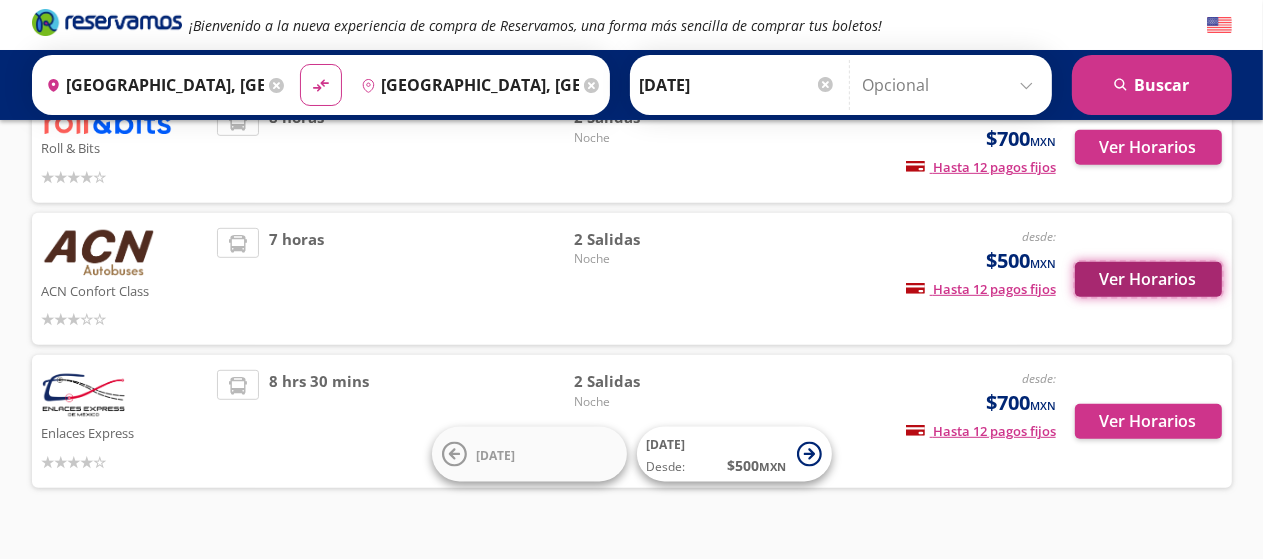 click on "Ver Horarios" at bounding box center (1148, 279) 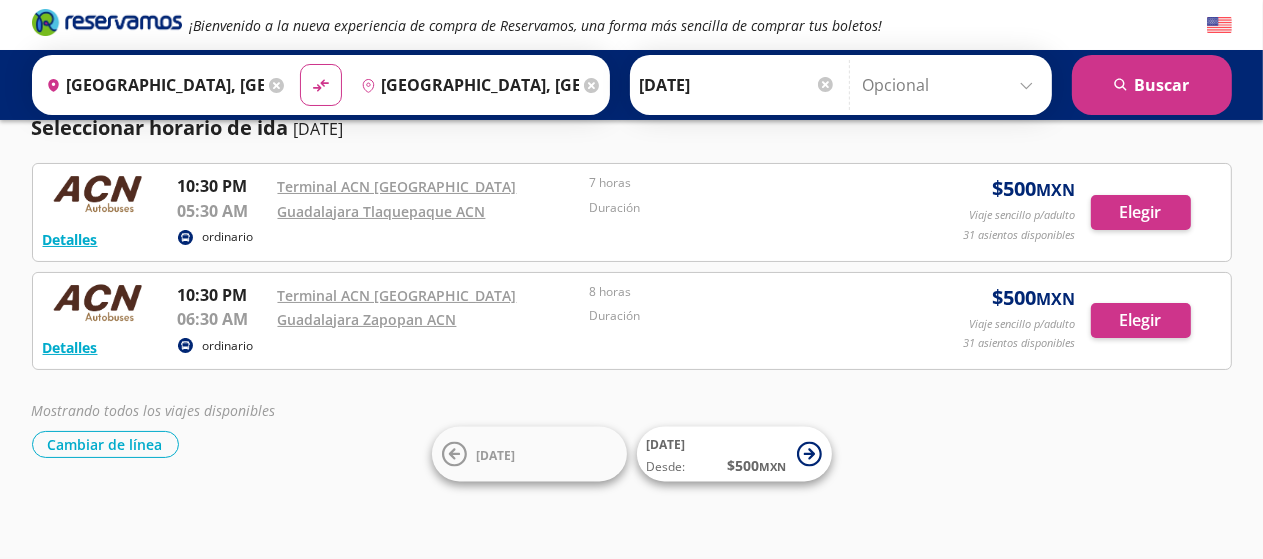 scroll, scrollTop: 0, scrollLeft: 0, axis: both 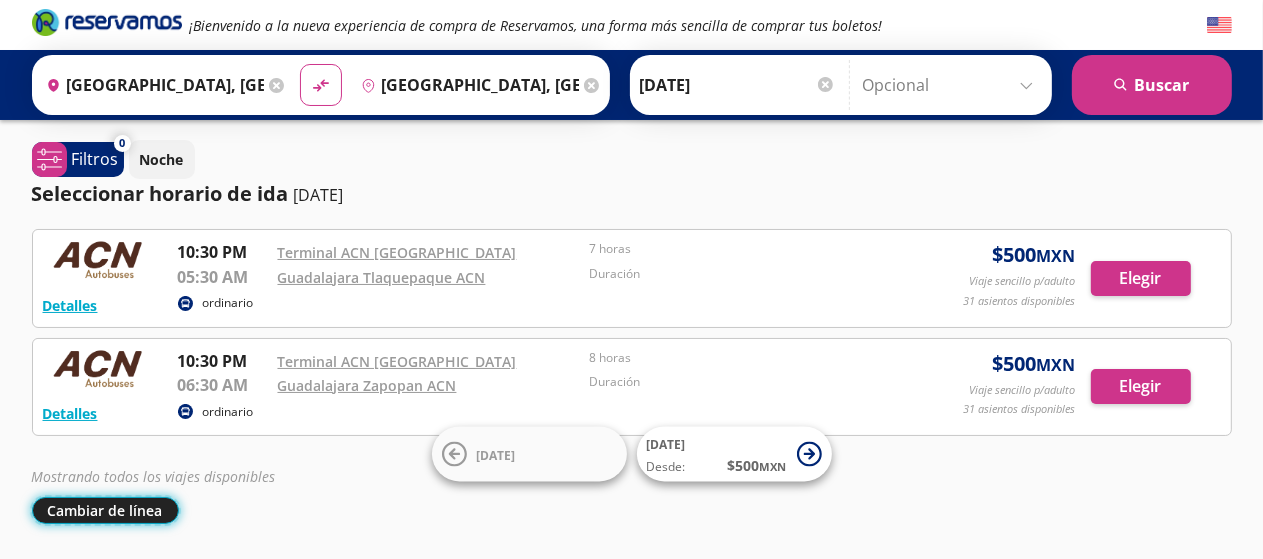 click on "Cambiar de línea" at bounding box center (105, 510) 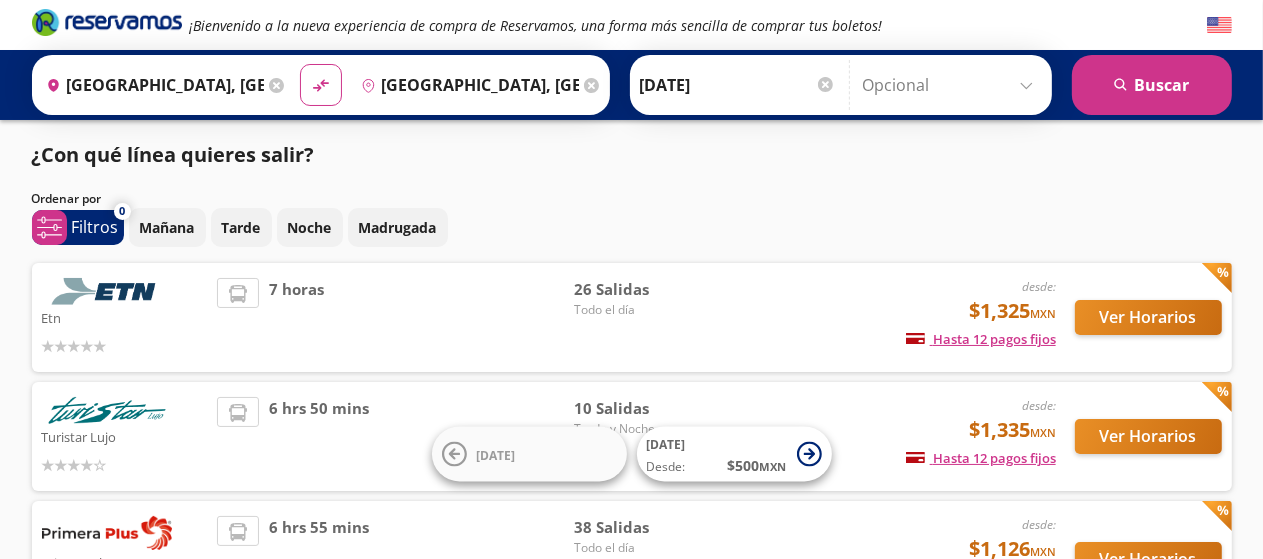 click on "¡Bienvenido a la nueva experiencia de compra de Reservamos, una forma más sencilla de comprar tus boletos! Origen
heroicons:map-pin-20-solid
[GEOGRAPHIC_DATA], [GEOGRAPHIC_DATA]
Destino
pin-outline
[GEOGRAPHIC_DATA], [GEOGRAPHIC_DATA]
material-symbols:compare-arrows-rounded
Ida" at bounding box center [631, 729] 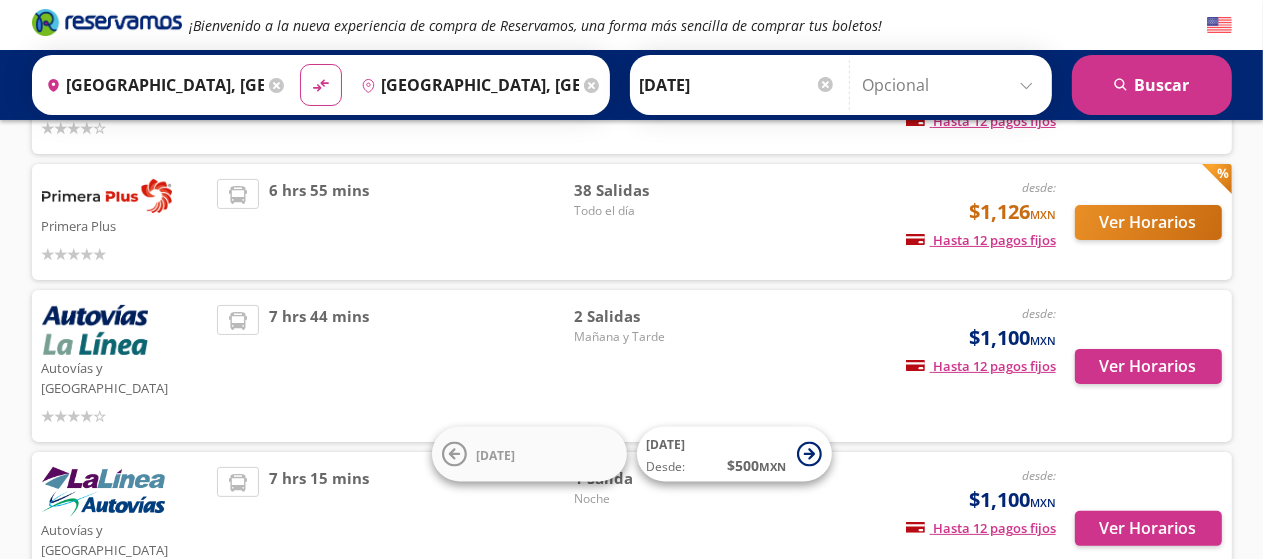 scroll, scrollTop: 340, scrollLeft: 0, axis: vertical 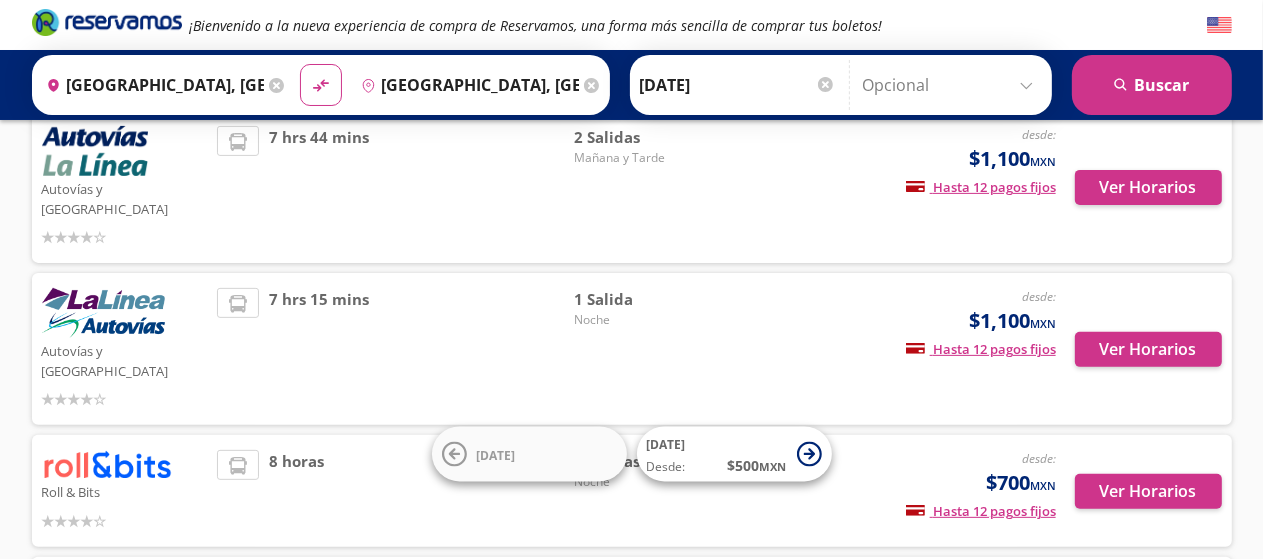 click on "¡Bienvenido a la nueva experiencia de compra de Reservamos, una forma más sencilla de comprar tus boletos! Origen
heroicons:map-pin-20-solid
[GEOGRAPHIC_DATA], [GEOGRAPHIC_DATA]
Destino
pin-outline
[GEOGRAPHIC_DATA], [GEOGRAPHIC_DATA]
material-symbols:compare-arrows-rounded
Ida" at bounding box center [631, 213] 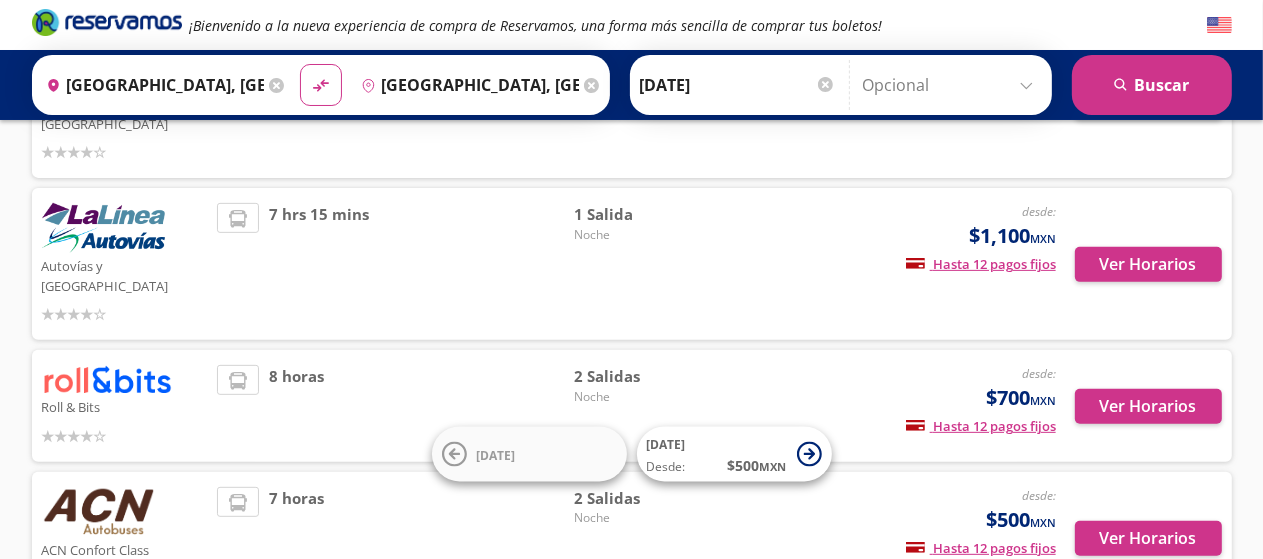 scroll, scrollTop: 600, scrollLeft: 0, axis: vertical 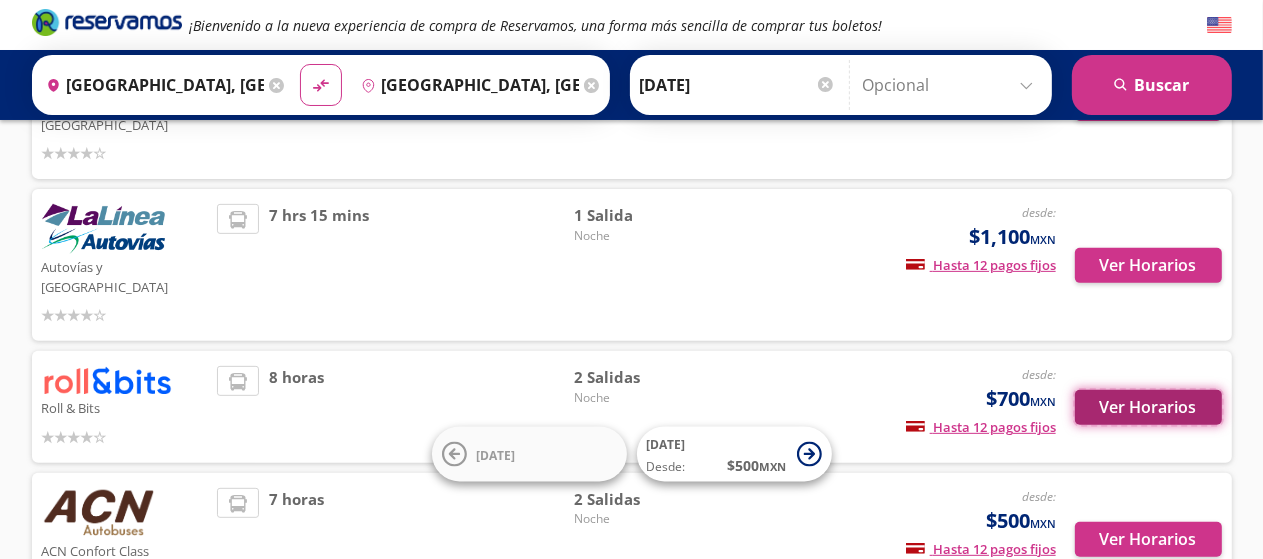 click on "Ver Horarios" at bounding box center [1148, 407] 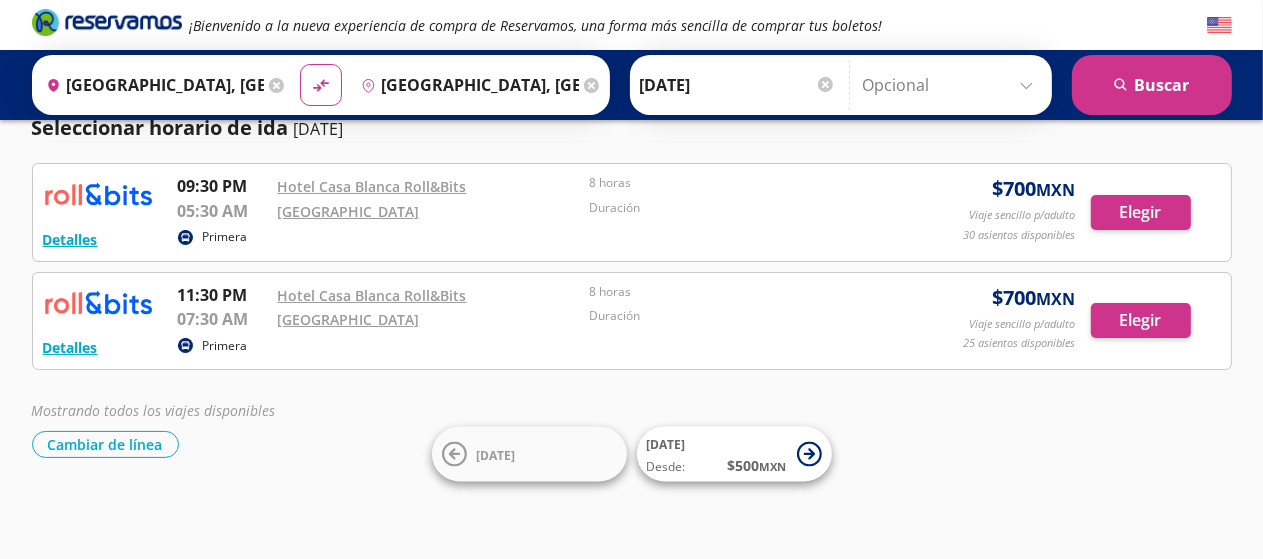 scroll, scrollTop: 0, scrollLeft: 0, axis: both 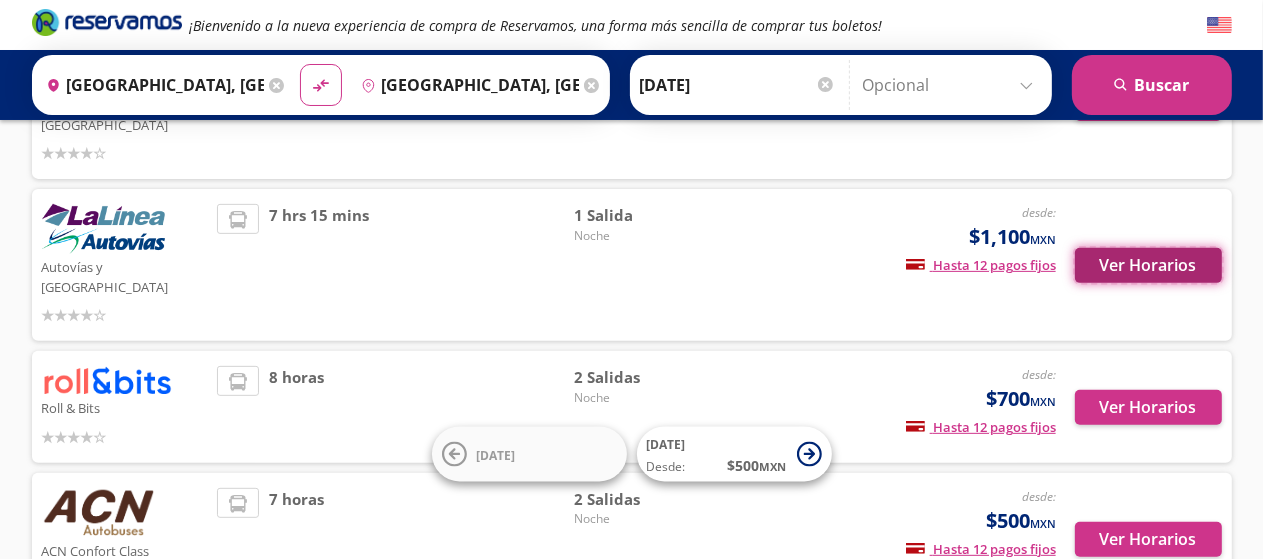 click on "Ver Horarios" at bounding box center (1148, 265) 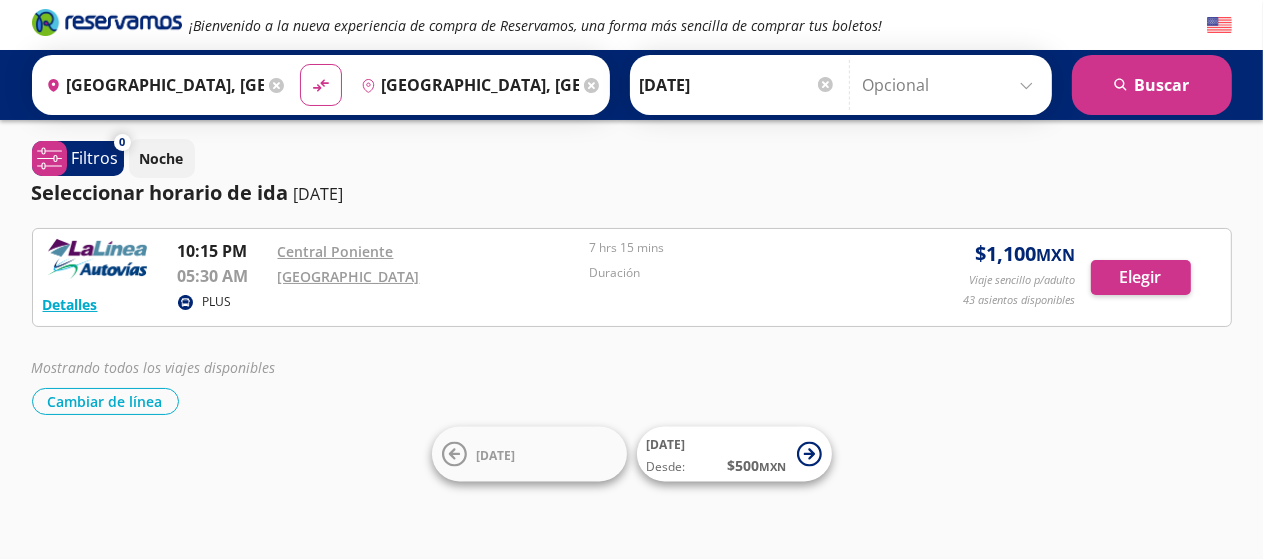 scroll, scrollTop: 0, scrollLeft: 0, axis: both 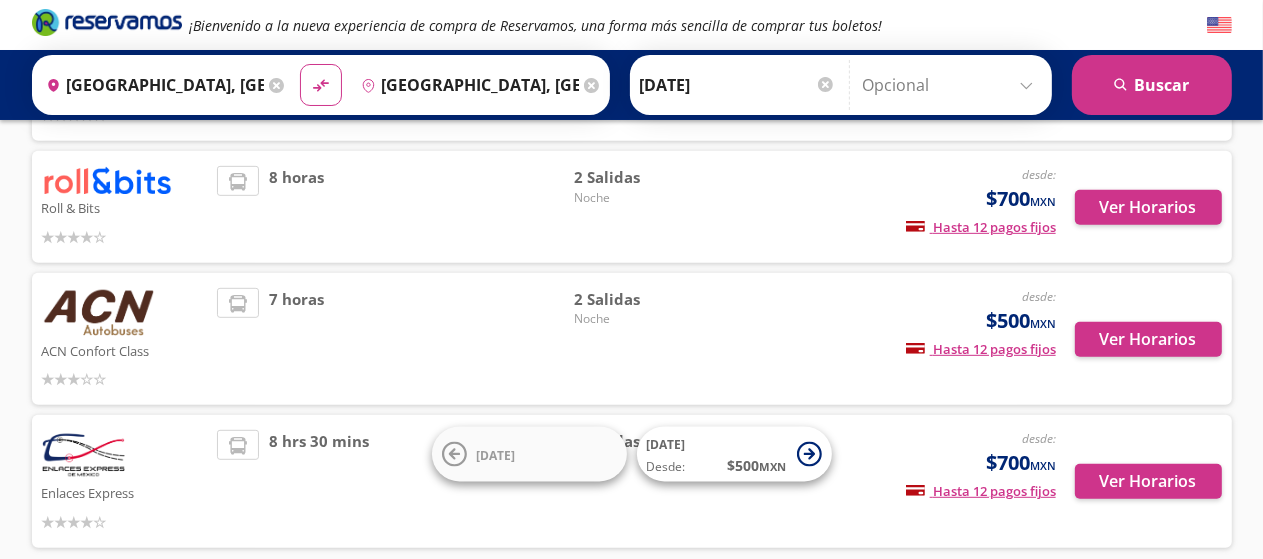 click on "8 horas" at bounding box center [395, 206] 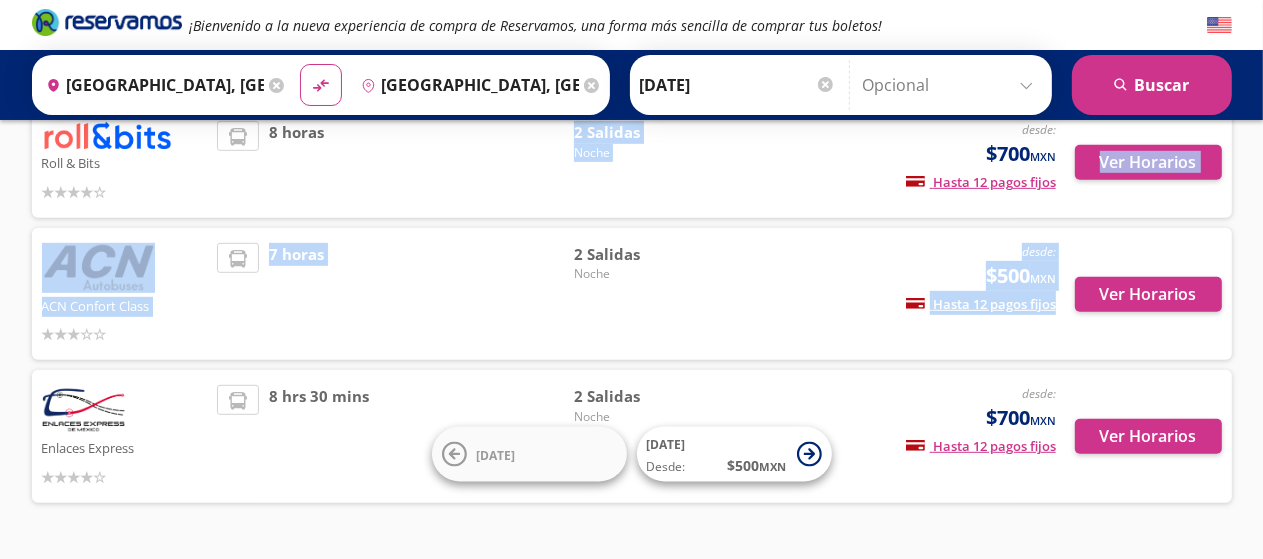 click on "Etn desde: $1,325  MXN   Hasta 12 pagos fijos Pagos fijos en compras mayores a $30 MXN, con tarjetas de bancos participantes 7 horas 26 Salidas Todo el día Ver Horarios Turistar Lujo desde: $1,335  MXN   Hasta 12 pagos fijos Pagos fijos en compras mayores a $30 MXN, con tarjetas de bancos participantes 6 hrs 50 mins 10 Salidas Tarde y Noche Ver Horarios Primera Plus desde: $1,126  MXN   Hasta 12 pagos fijos Pagos fijos en compras mayores a $30 MXN, con tarjetas de bancos participantes 6 hrs 55 mins 38 Salidas Todo el día Ver Horarios Autovías y La Línea desde: $1,100  MXN   Hasta 12 pagos fijos Pagos fijos en compras mayores a $30 MXN, con tarjetas de bancos participantes 7 hrs 44 mins 2 Salidas [DATE] y Tarde Ver Horarios Autovías y La Línea desde: $1,100  MXN   Hasta 12 pagos fijos Pagos fijos en compras mayores a $30 MXN, con tarjetas de bancos participantes 7 hrs 15 mins 1 Salida Noche Ver Horarios Roll & Bits desde: $700  MXN   Hasta 12 pagos fijos Pagos fijos 8 horas 2 Salidas Noche Ver Horarios" at bounding box center (632, -40) 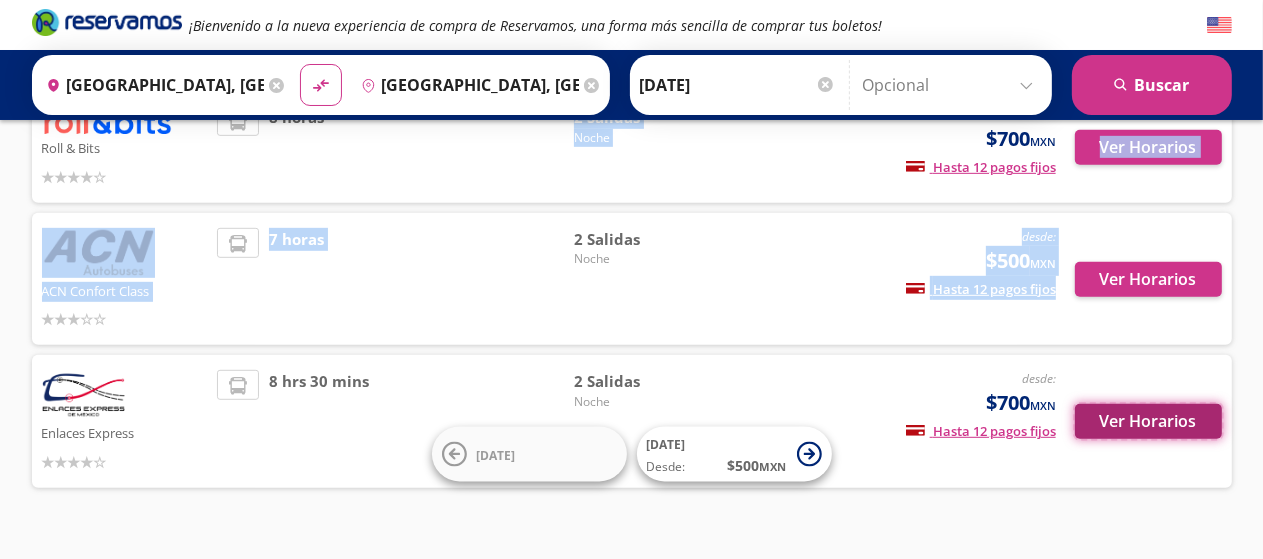 click on "Ver Horarios" at bounding box center [1148, 421] 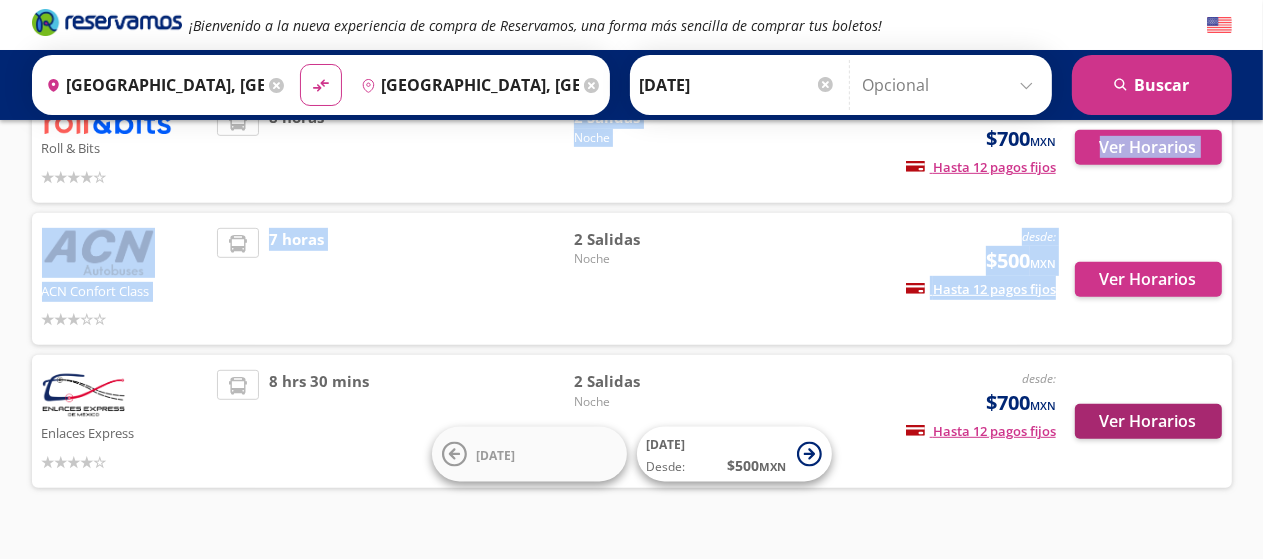 scroll, scrollTop: 0, scrollLeft: 0, axis: both 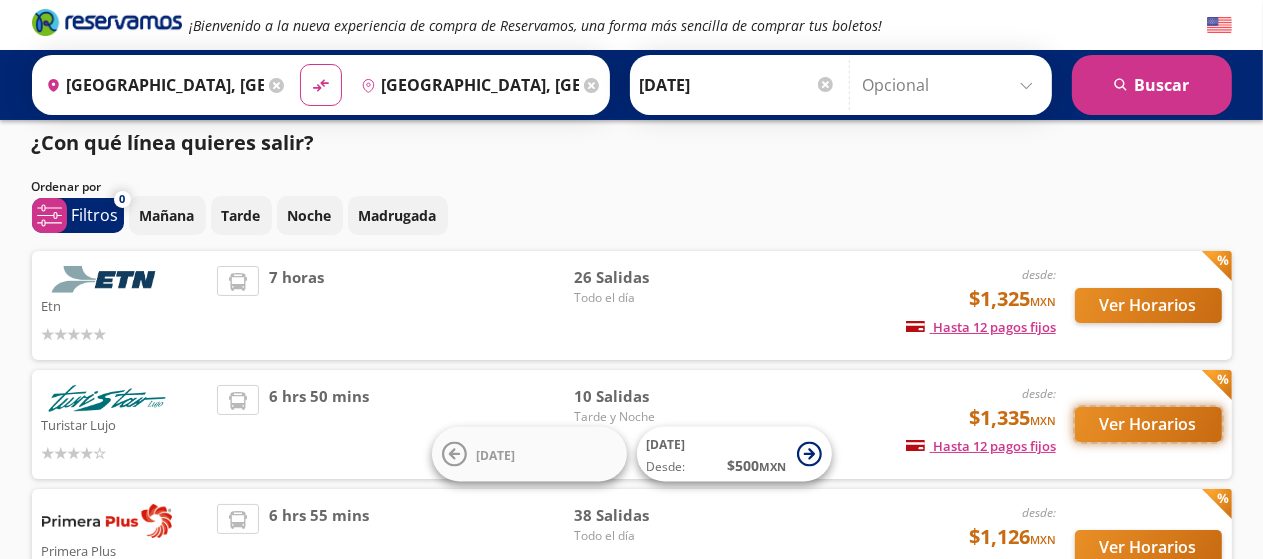 click on "Ver Horarios" at bounding box center (1148, 424) 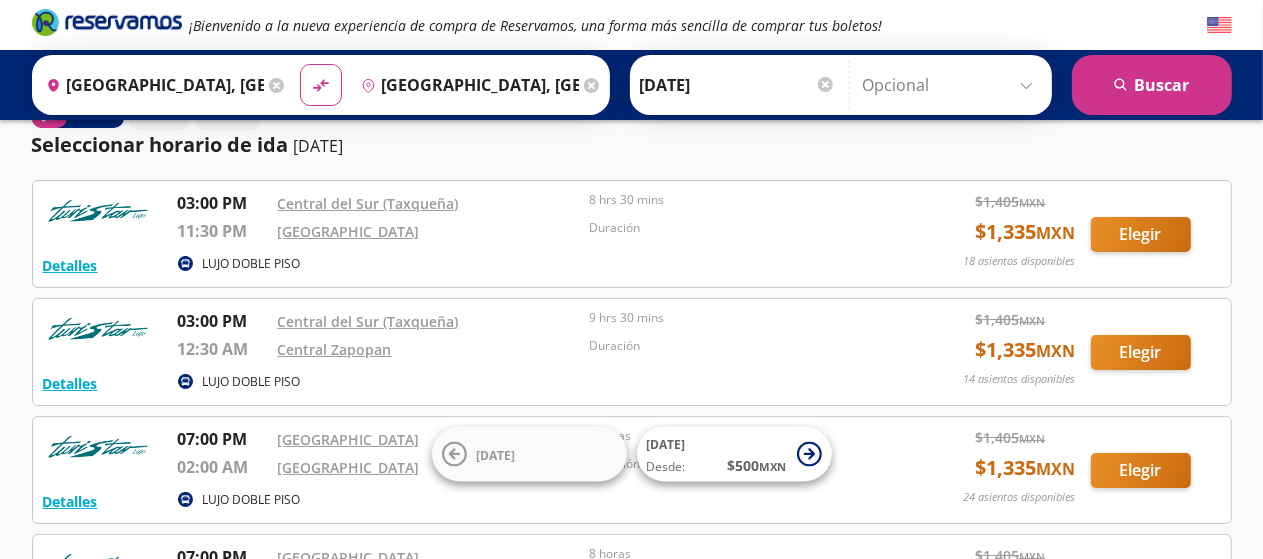 scroll, scrollTop: 0, scrollLeft: 0, axis: both 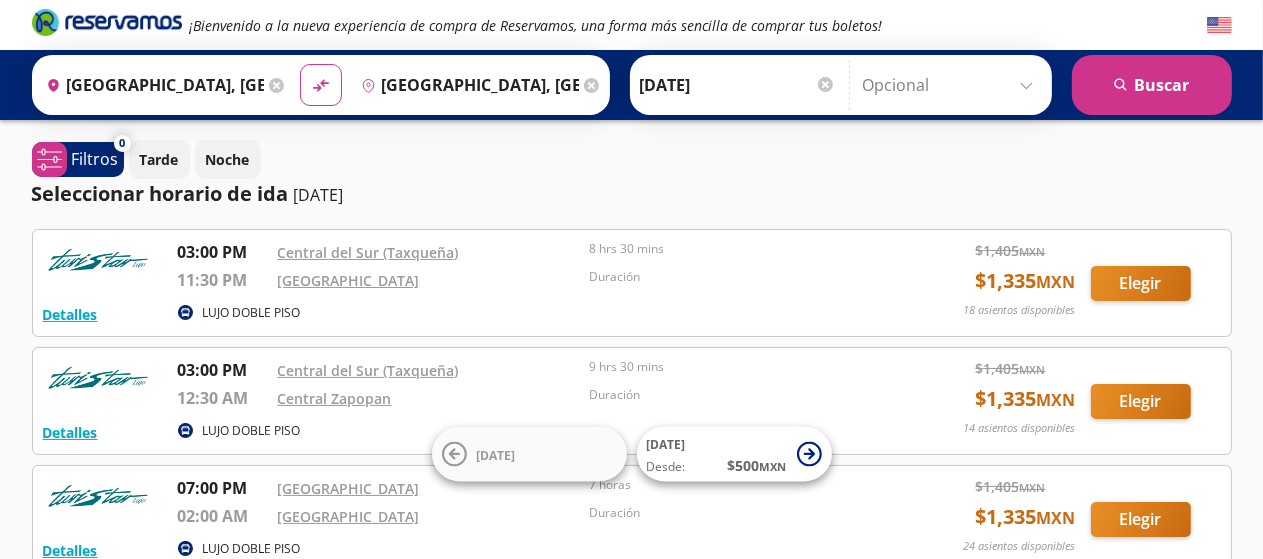click on "Tarde Noche" at bounding box center [680, 159] 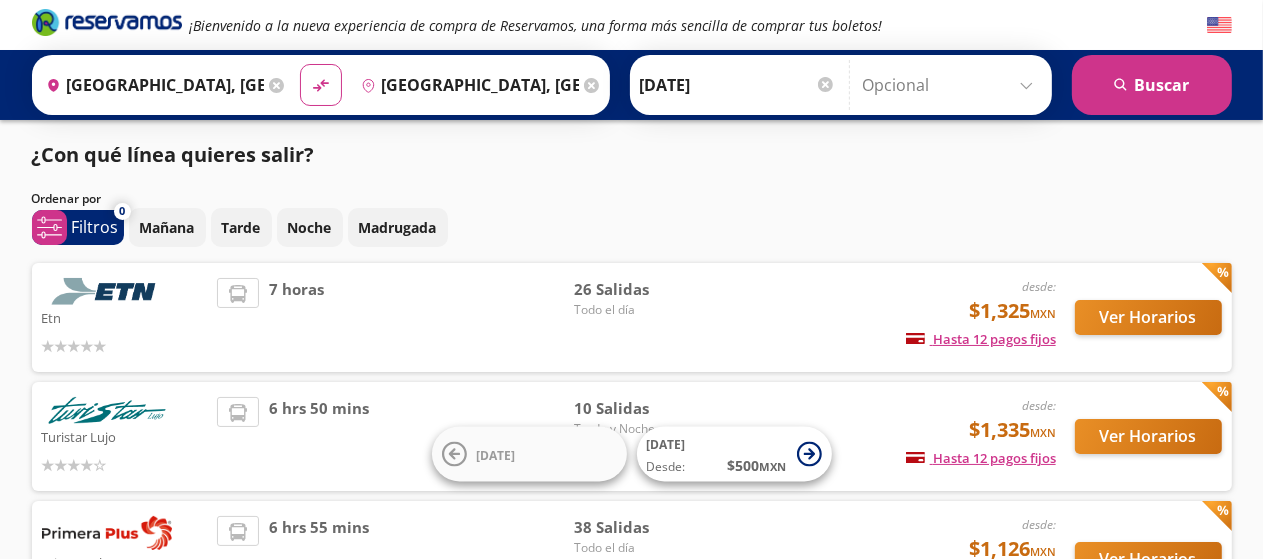 scroll, scrollTop: 12, scrollLeft: 0, axis: vertical 